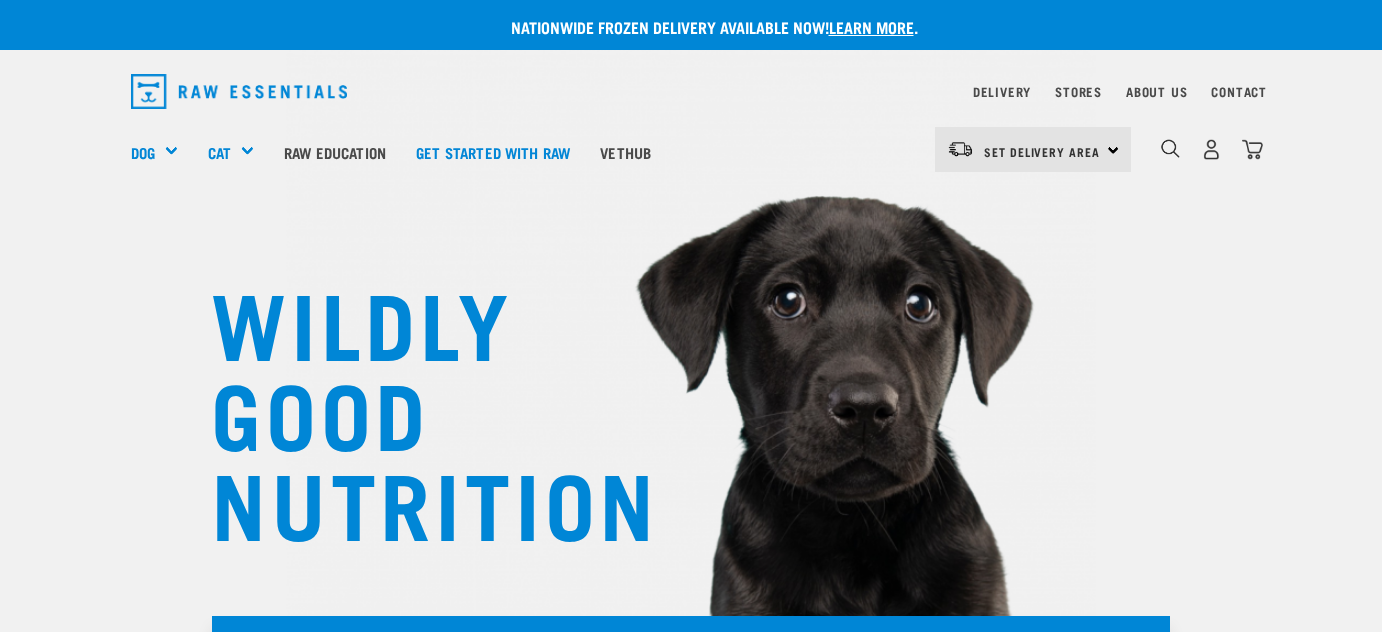 scroll, scrollTop: 0, scrollLeft: 0, axis: both 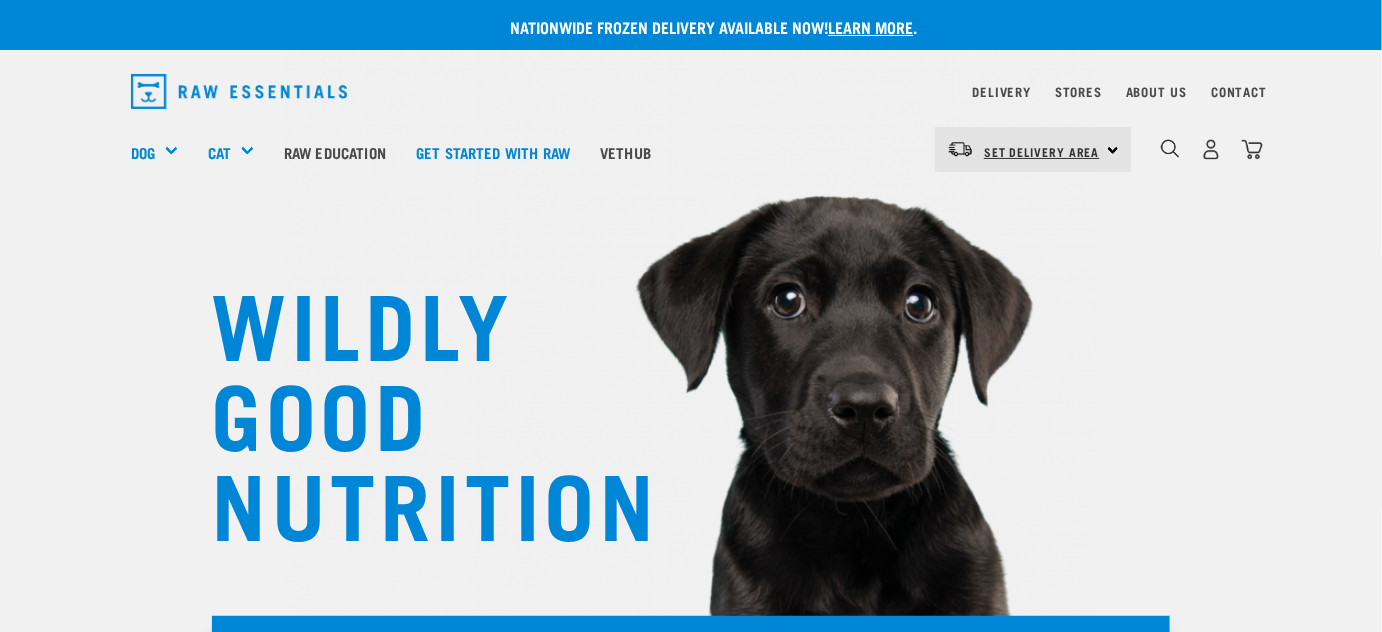 click on "Set Delivery Area" at bounding box center [1042, 151] 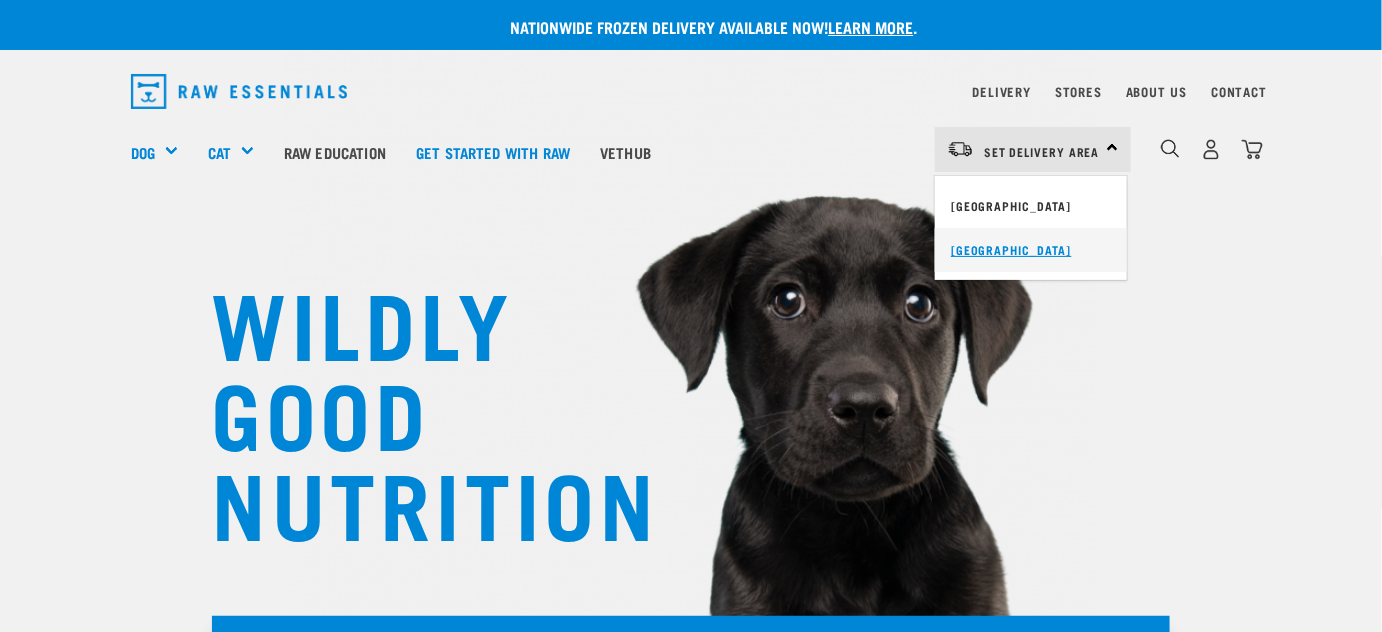 click on "[GEOGRAPHIC_DATA]" at bounding box center (1031, 250) 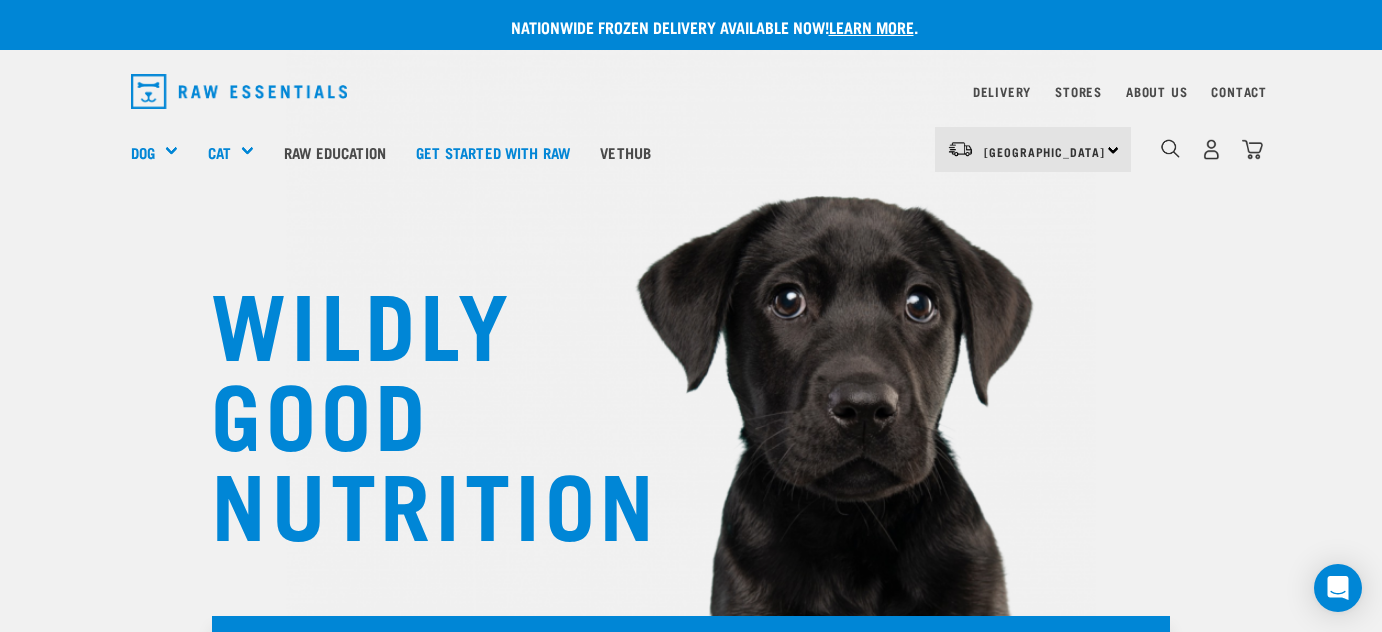 scroll, scrollTop: 0, scrollLeft: 0, axis: both 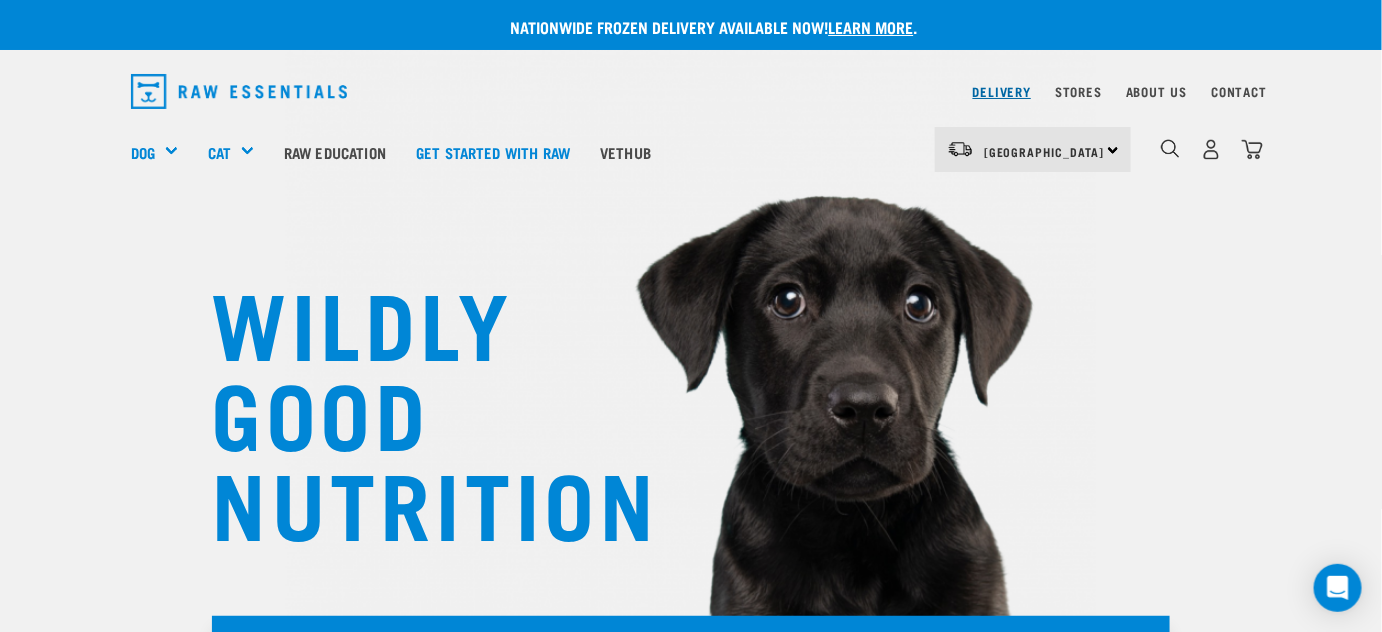click on "Delivery" at bounding box center [1002, 91] 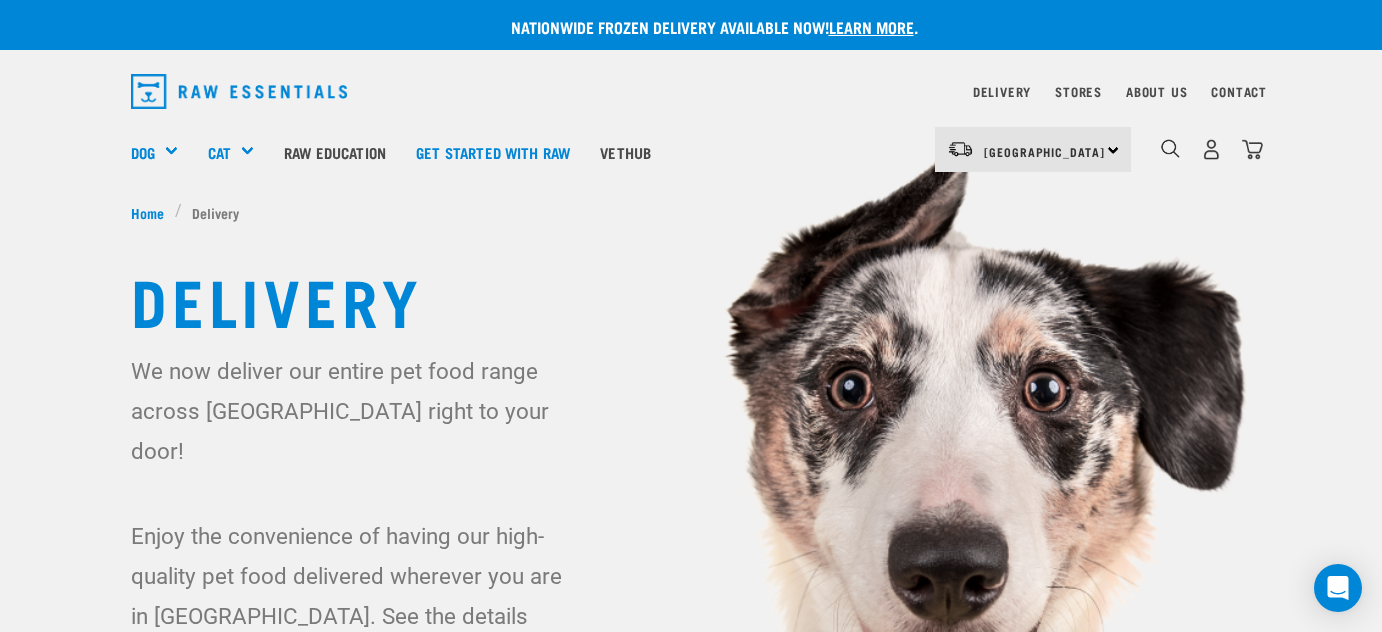 scroll, scrollTop: 0, scrollLeft: 0, axis: both 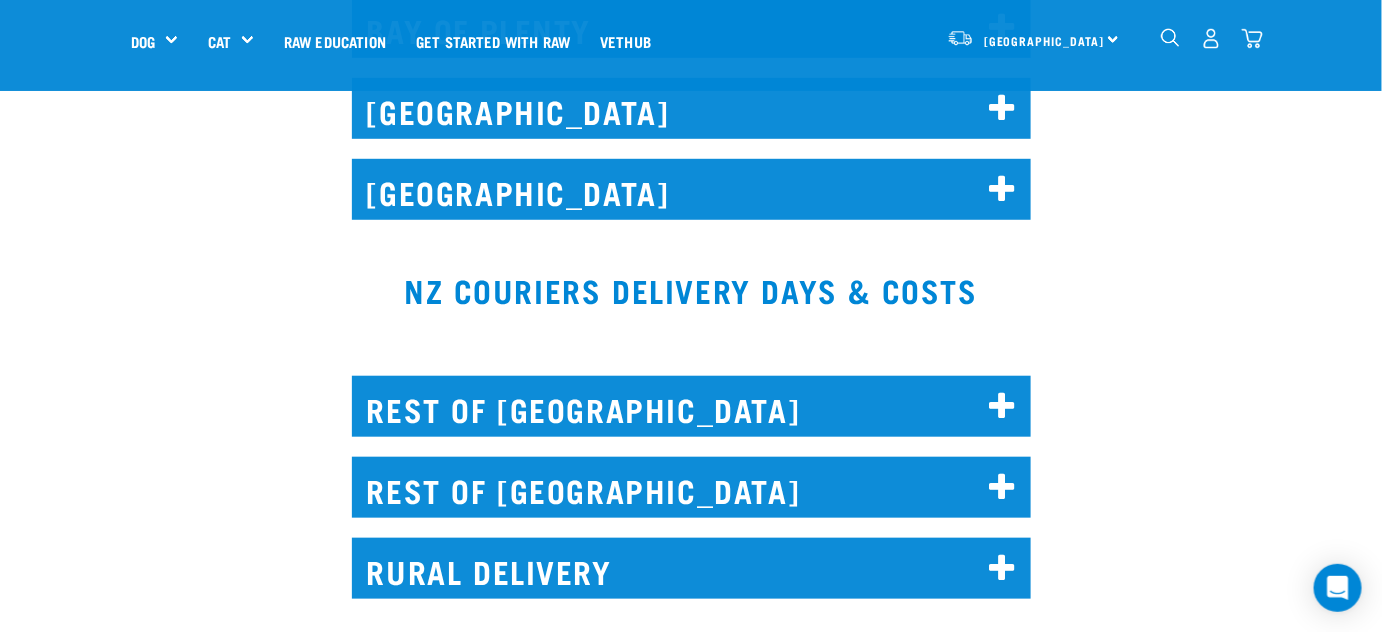 click at bounding box center [1002, 488] 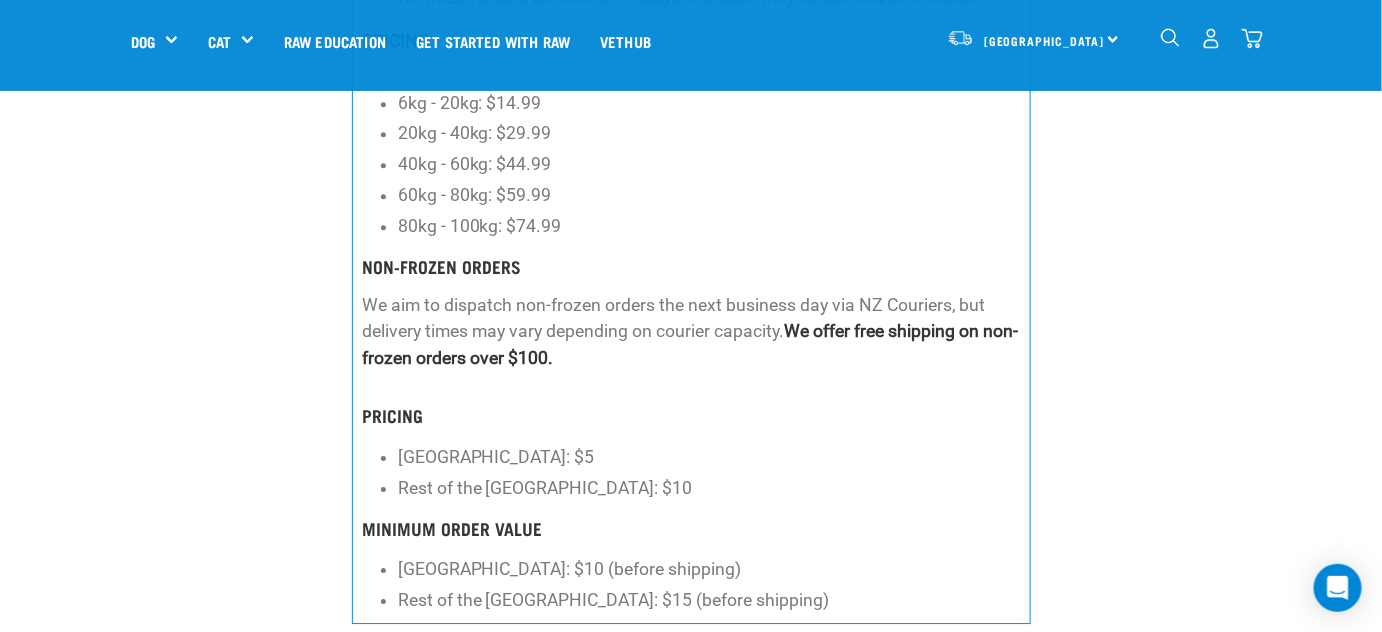 scroll, scrollTop: 4363, scrollLeft: 0, axis: vertical 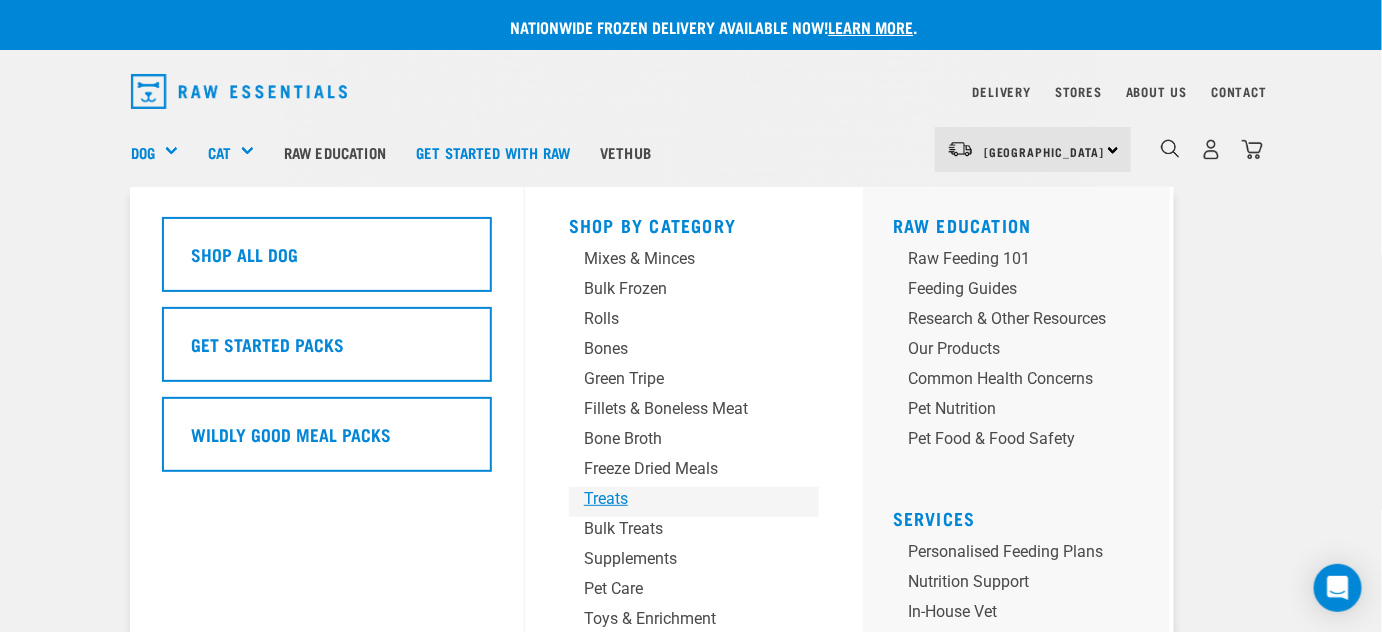 click on "Treats" at bounding box center [677, 499] 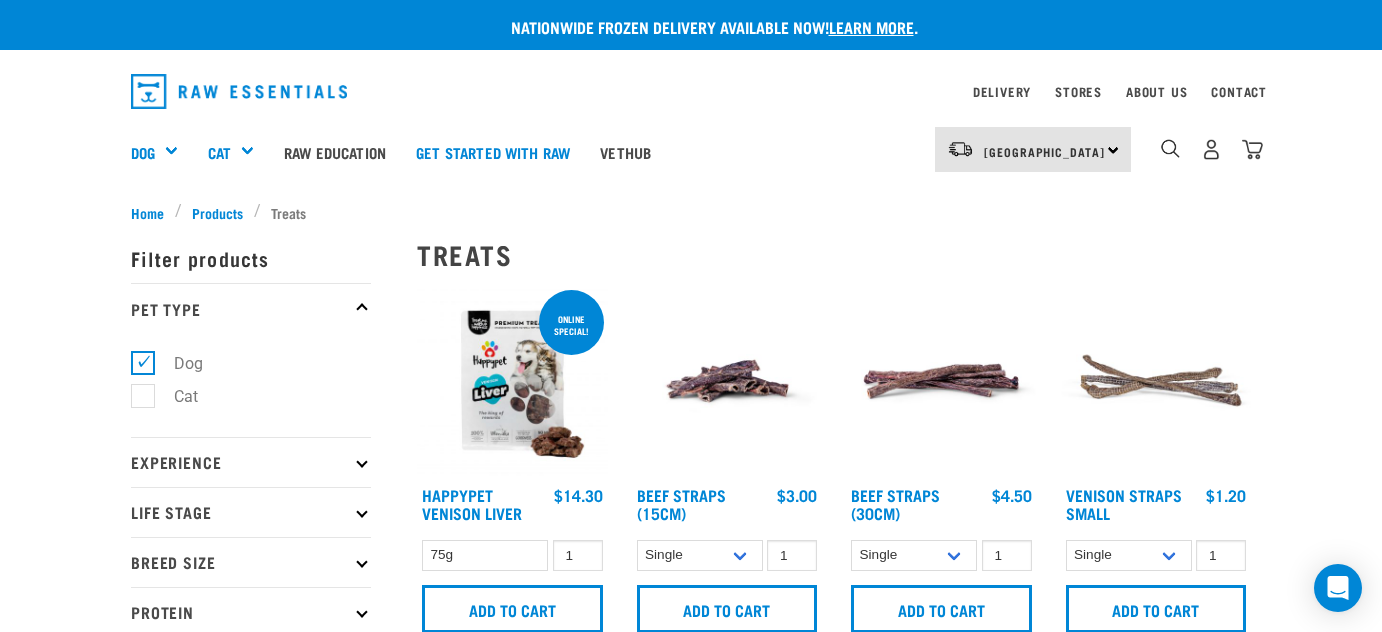 scroll, scrollTop: 0, scrollLeft: 0, axis: both 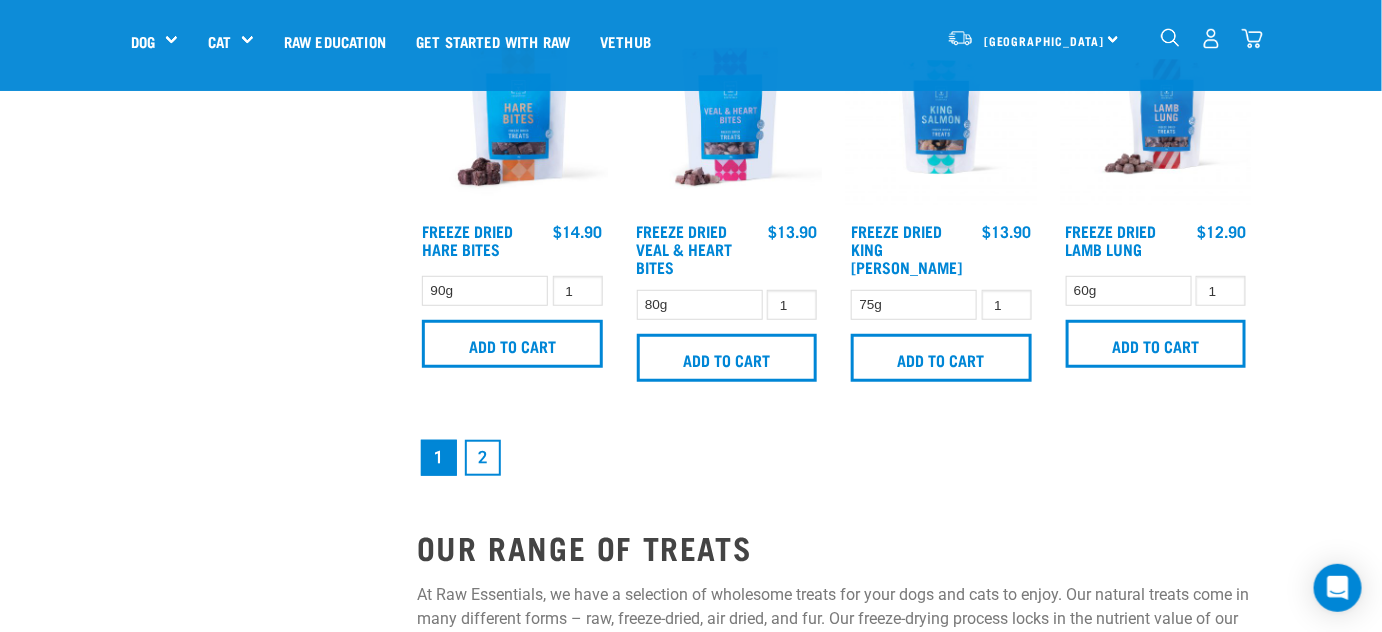 click on "2" at bounding box center [483, 458] 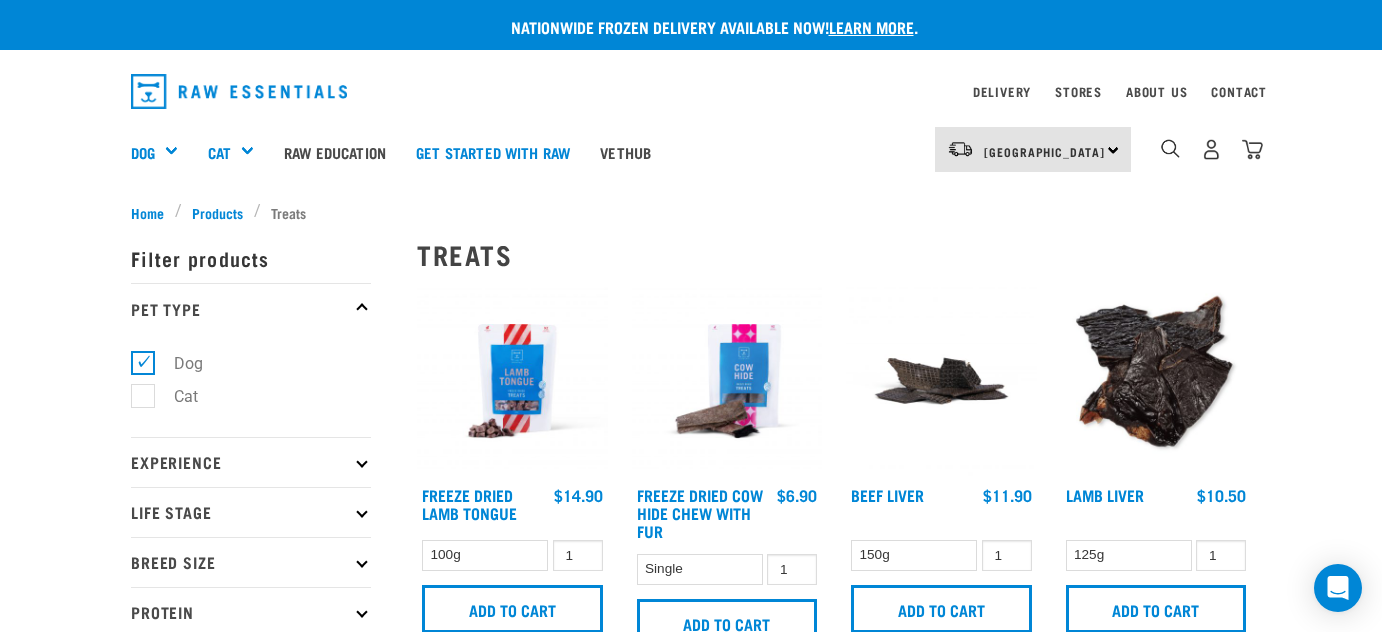 scroll, scrollTop: 0, scrollLeft: 0, axis: both 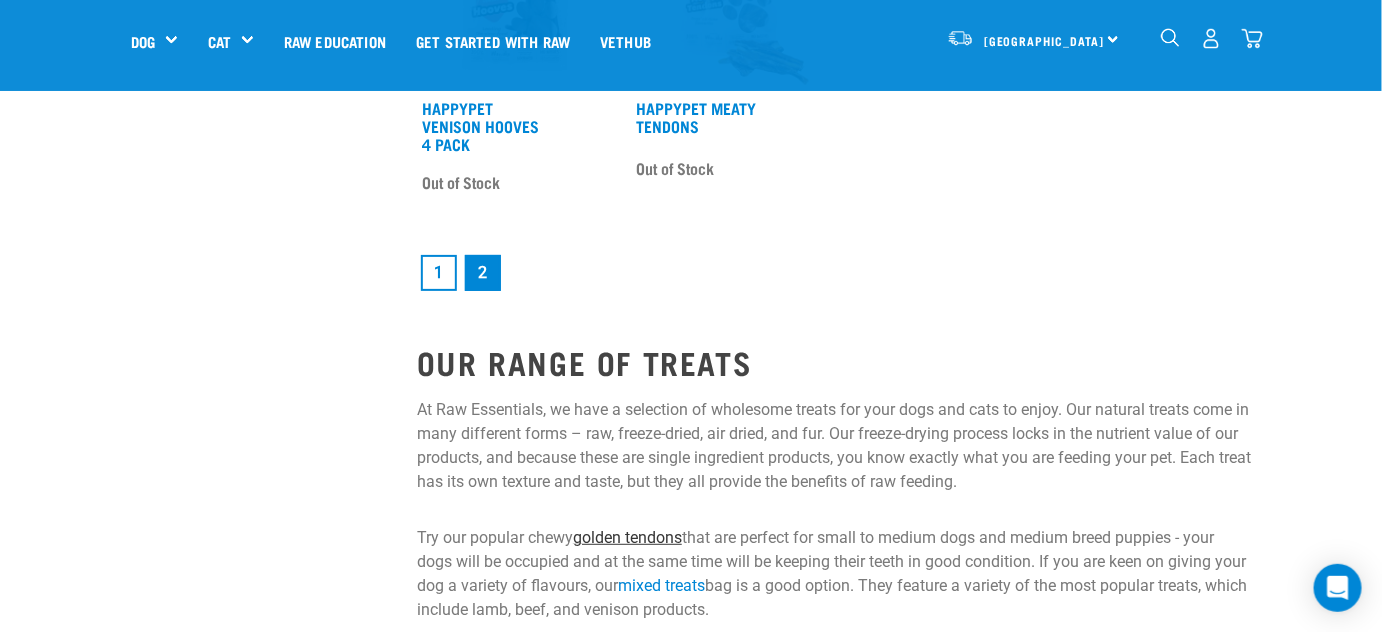 click on "golden tendons" at bounding box center [627, 537] 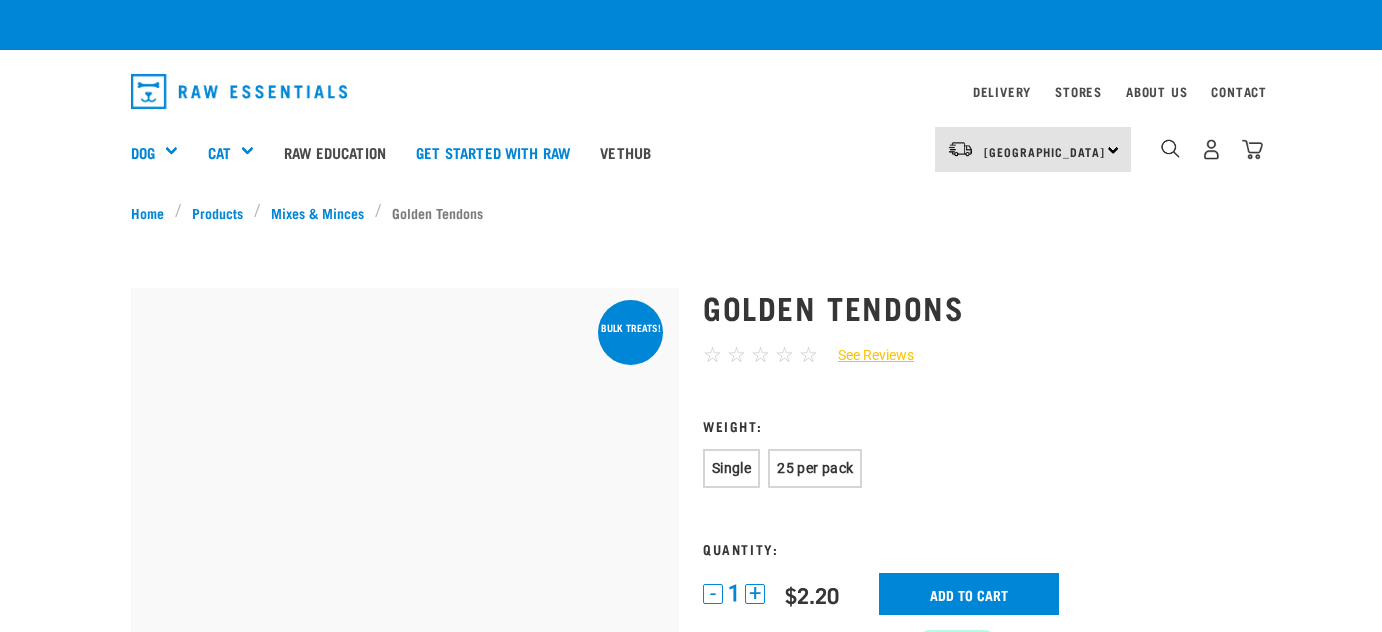scroll, scrollTop: 0, scrollLeft: 0, axis: both 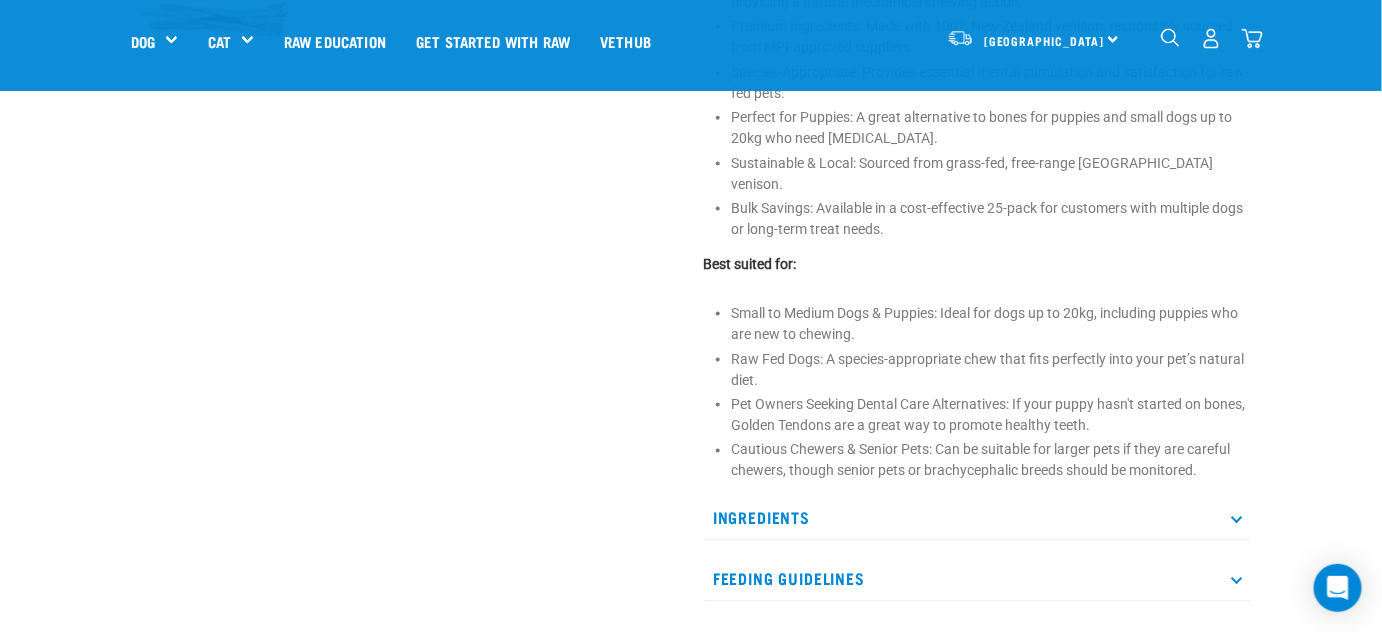 click on "Ingredients" at bounding box center (977, 518) 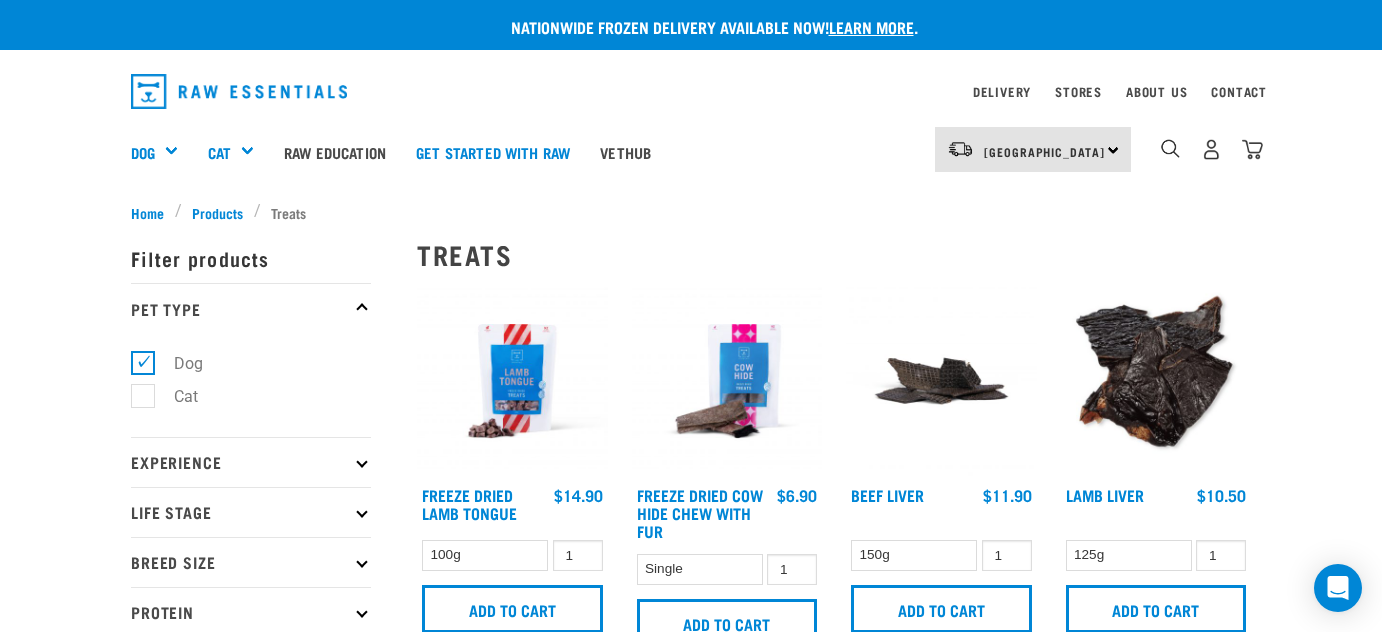 scroll, scrollTop: 2687, scrollLeft: 0, axis: vertical 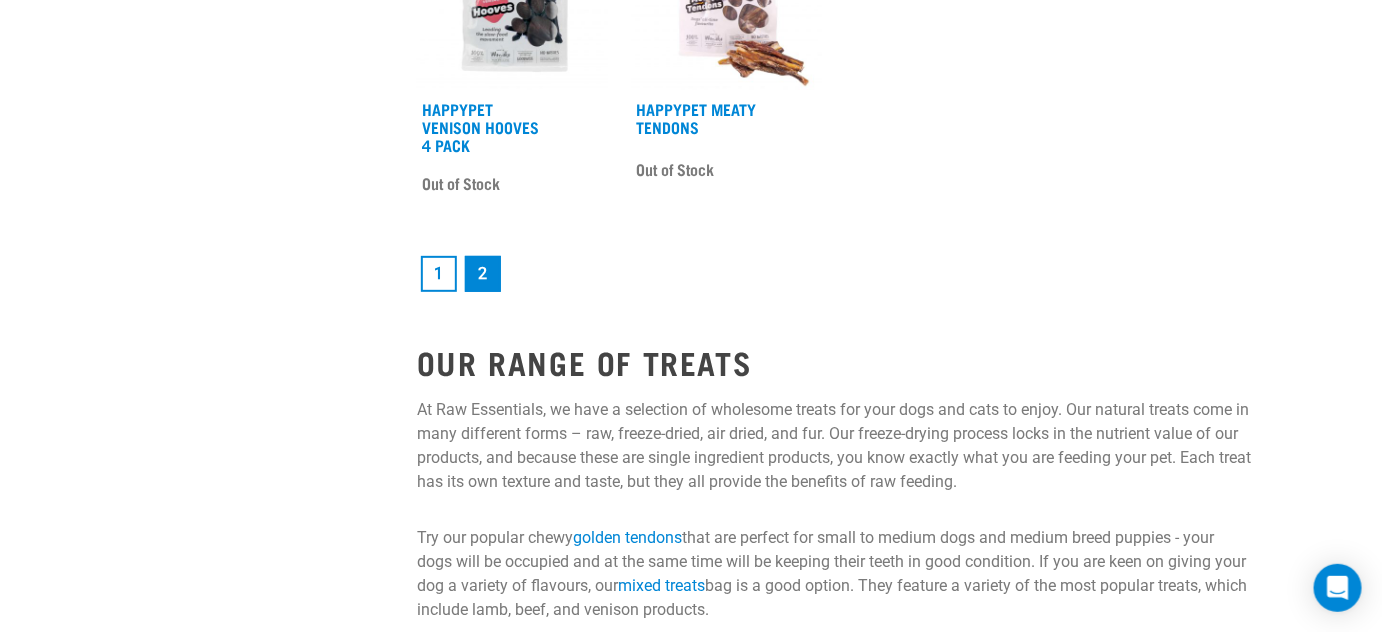 click on "1" at bounding box center (439, 274) 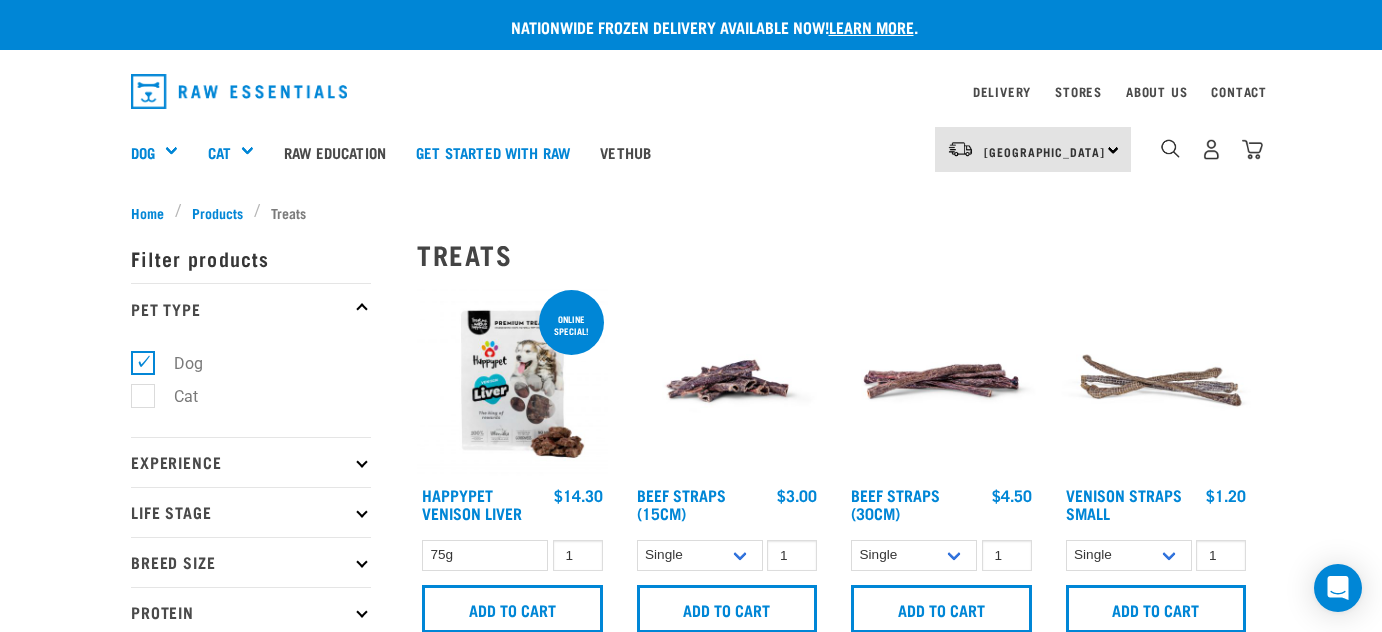 scroll, scrollTop: 0, scrollLeft: 0, axis: both 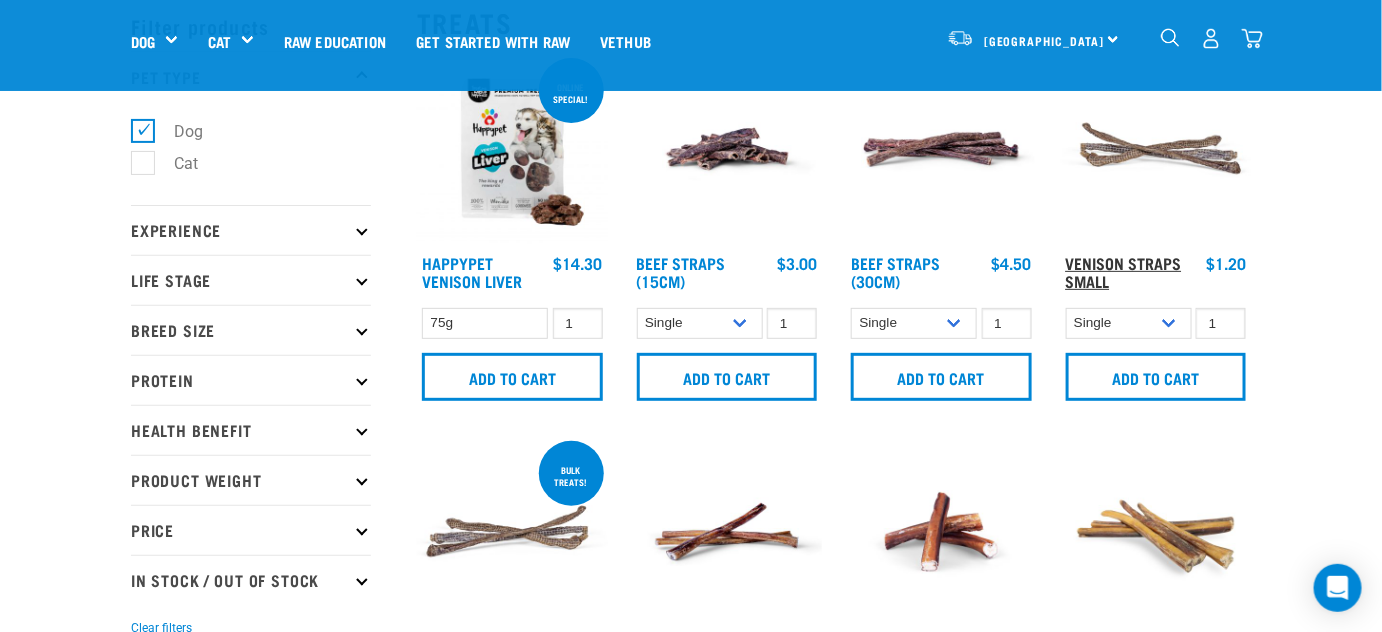 click on "Venison Straps Small" at bounding box center [1124, 271] 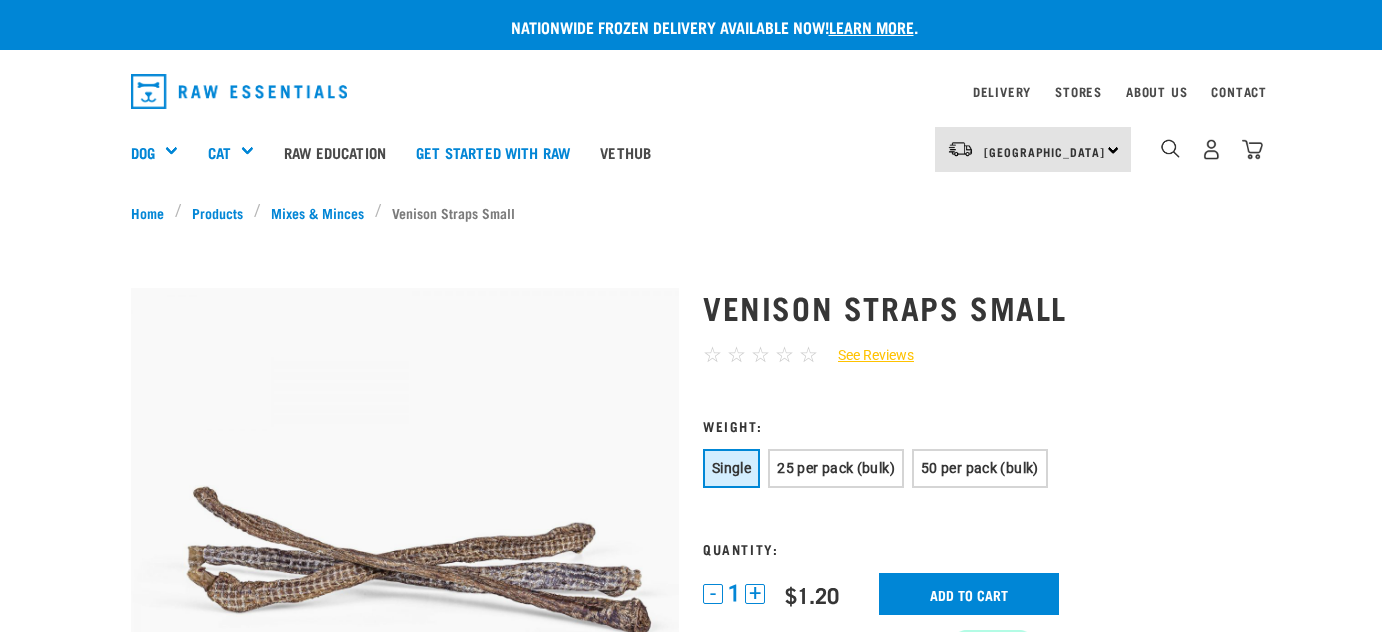 scroll, scrollTop: 0, scrollLeft: 0, axis: both 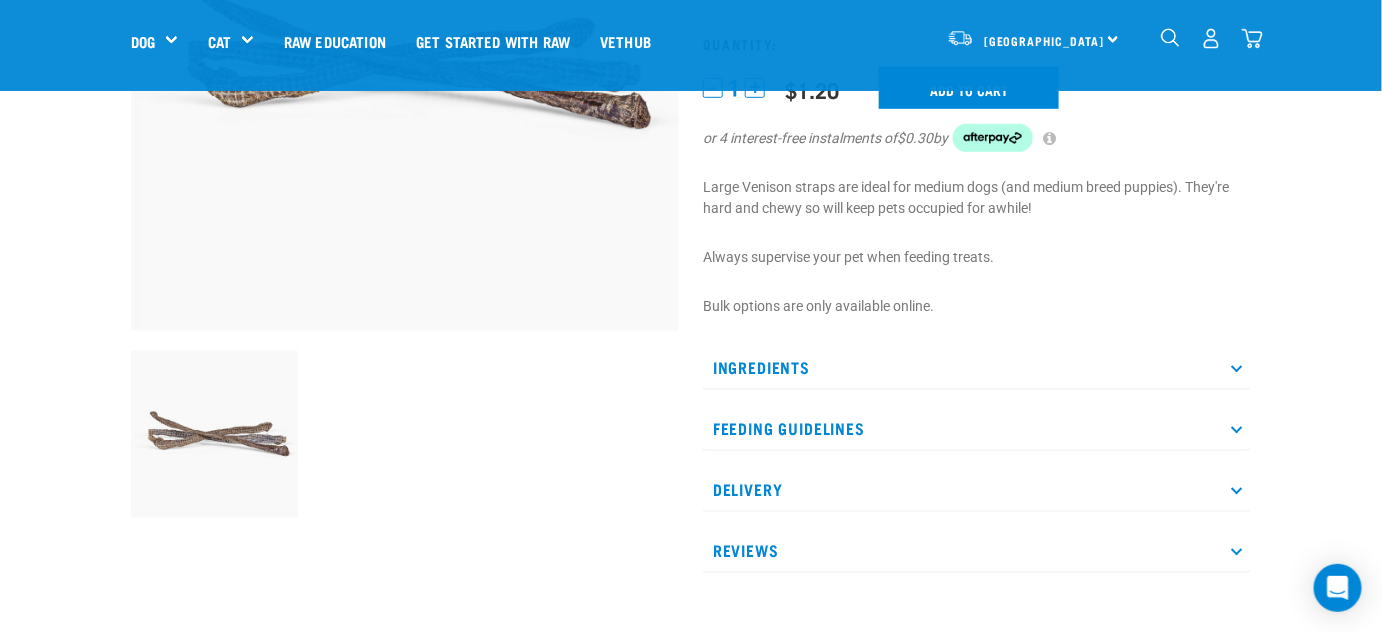 click at bounding box center (1236, 367) 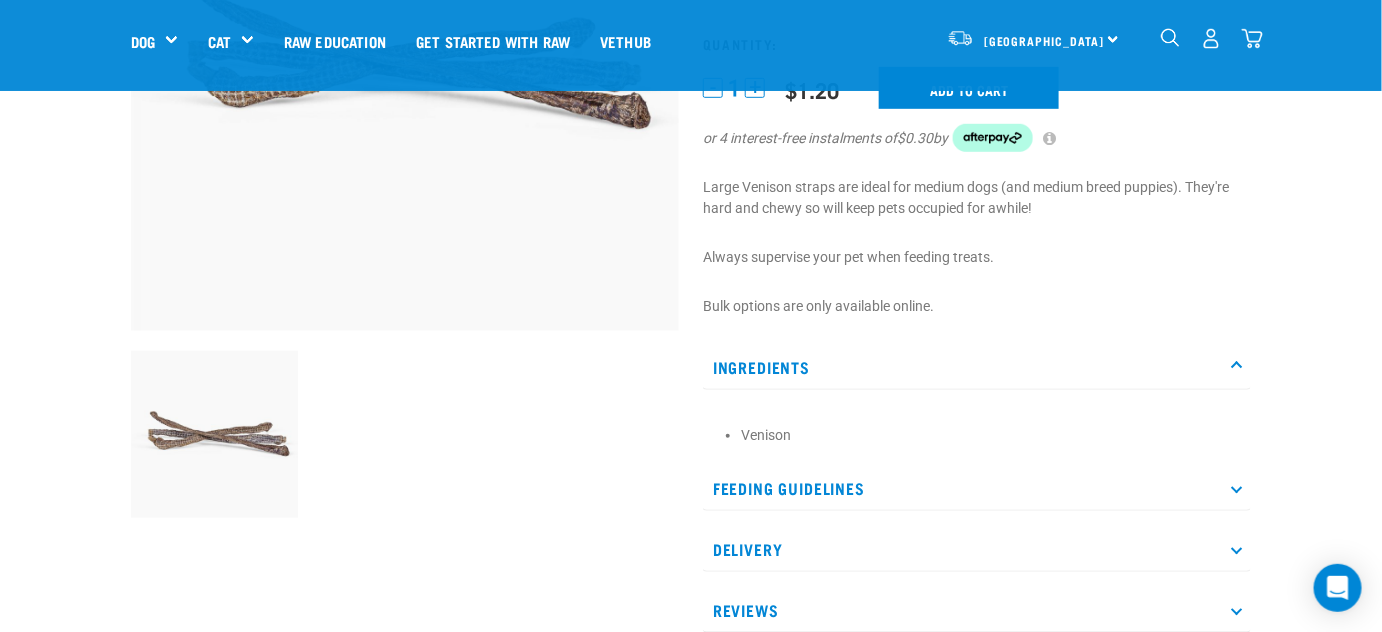click at bounding box center (1236, 367) 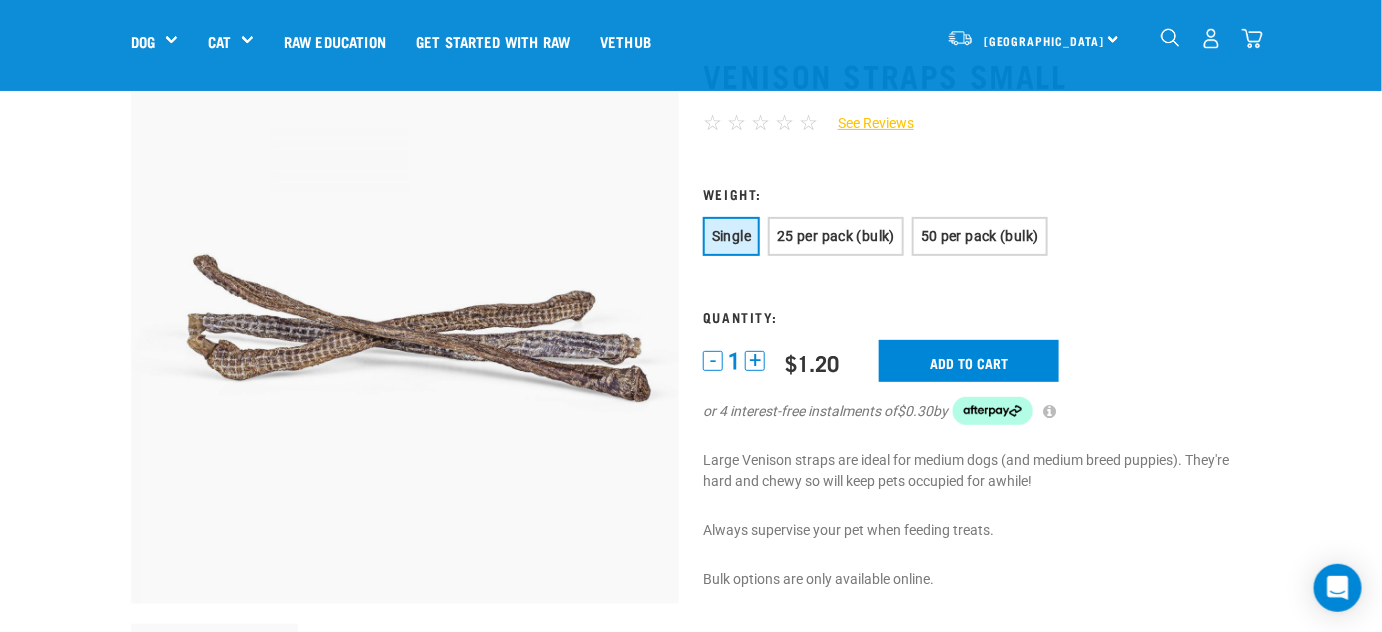 scroll, scrollTop: 0, scrollLeft: 0, axis: both 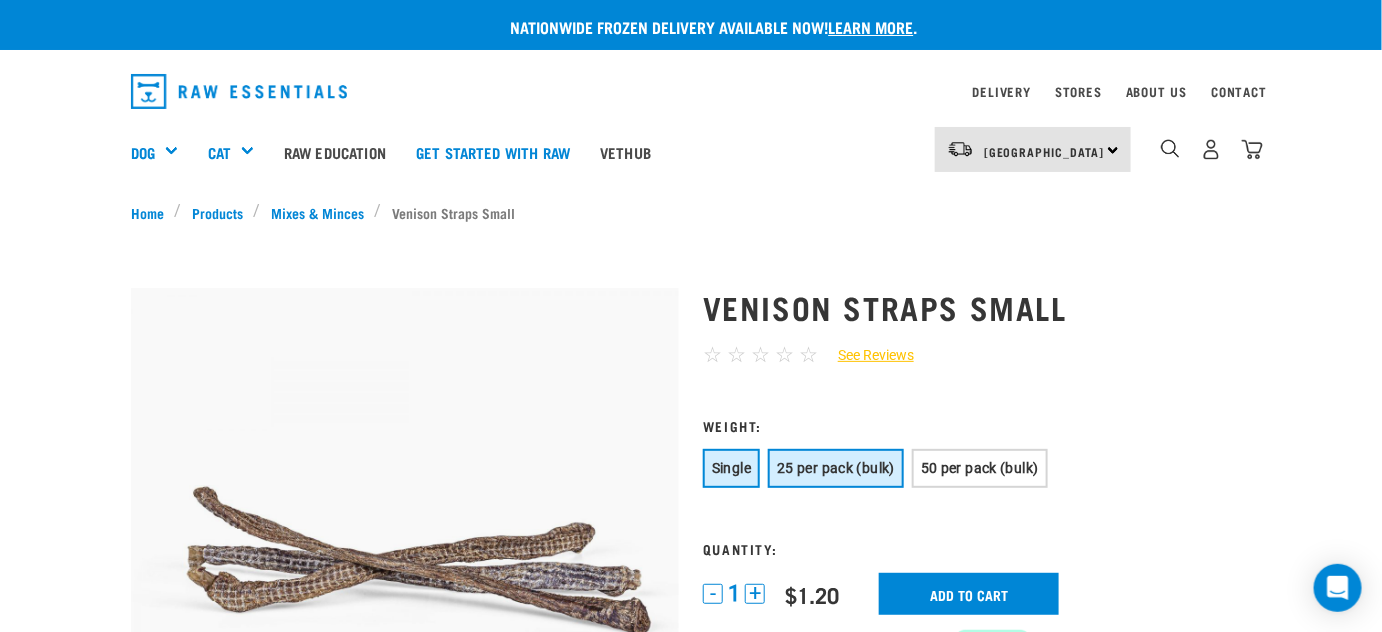 click on "25 per pack (bulk)" at bounding box center (836, 468) 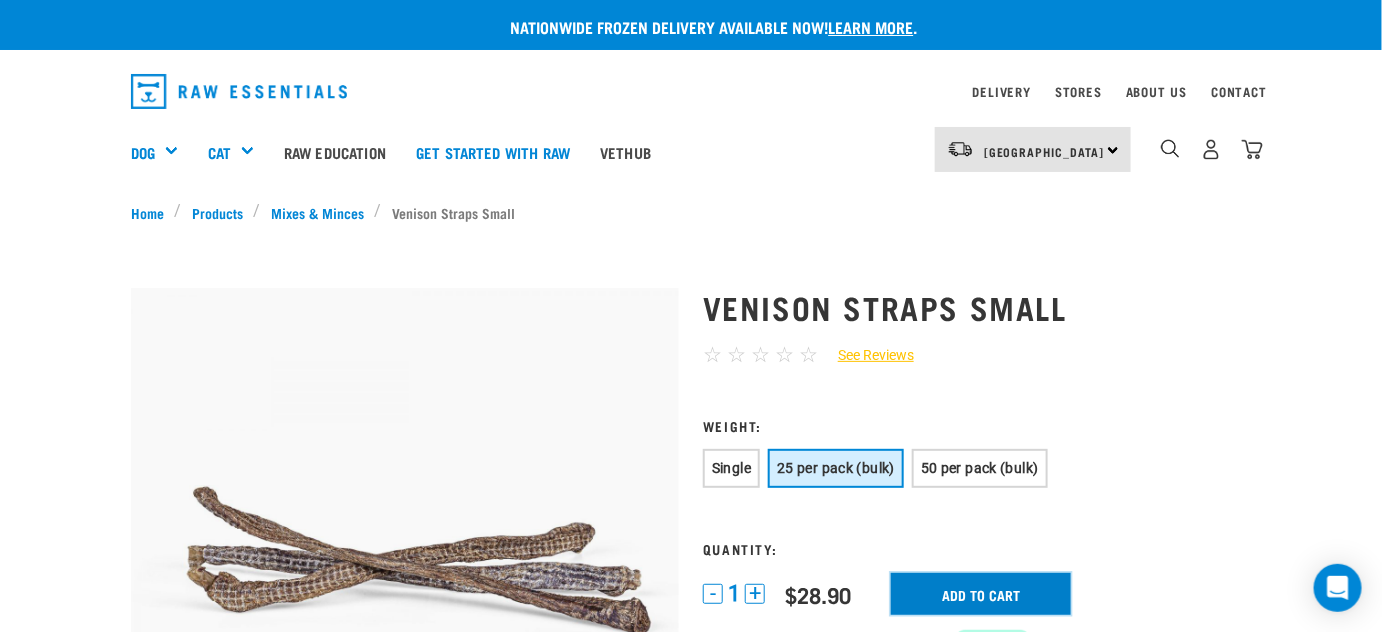 click on "Add to cart" at bounding box center (981, 594) 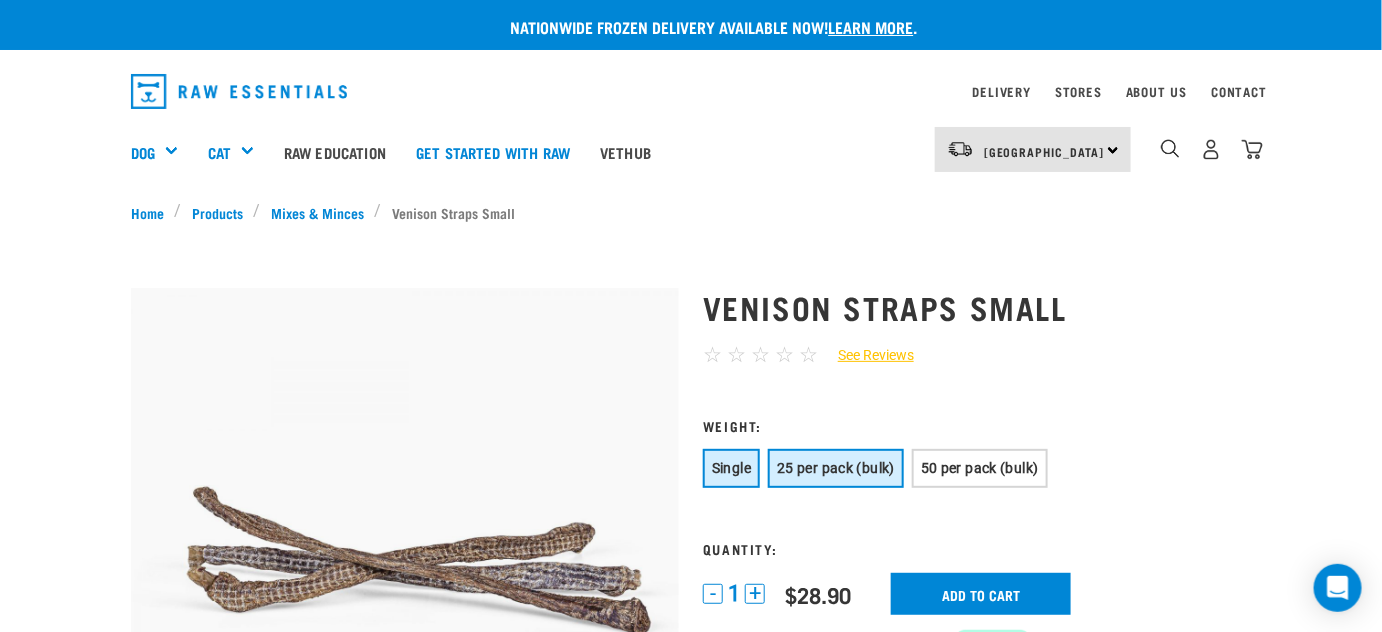 click on "Single" at bounding box center (731, 468) 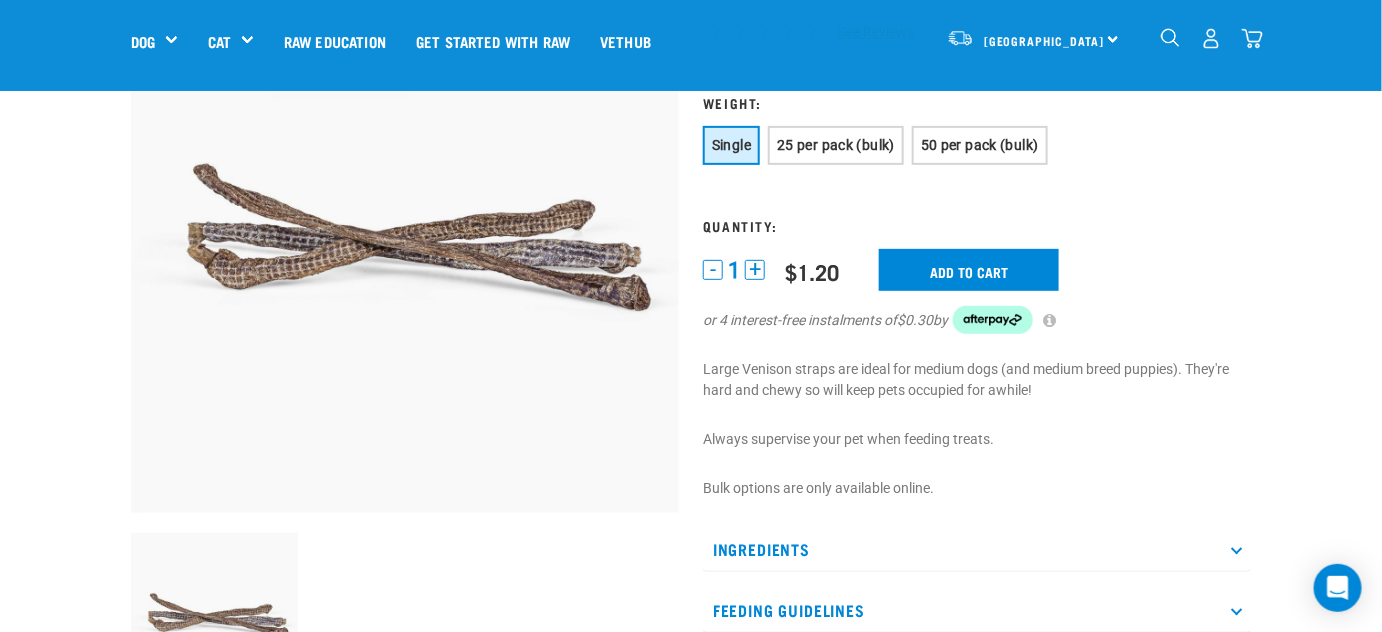 scroll, scrollTop: 90, scrollLeft: 0, axis: vertical 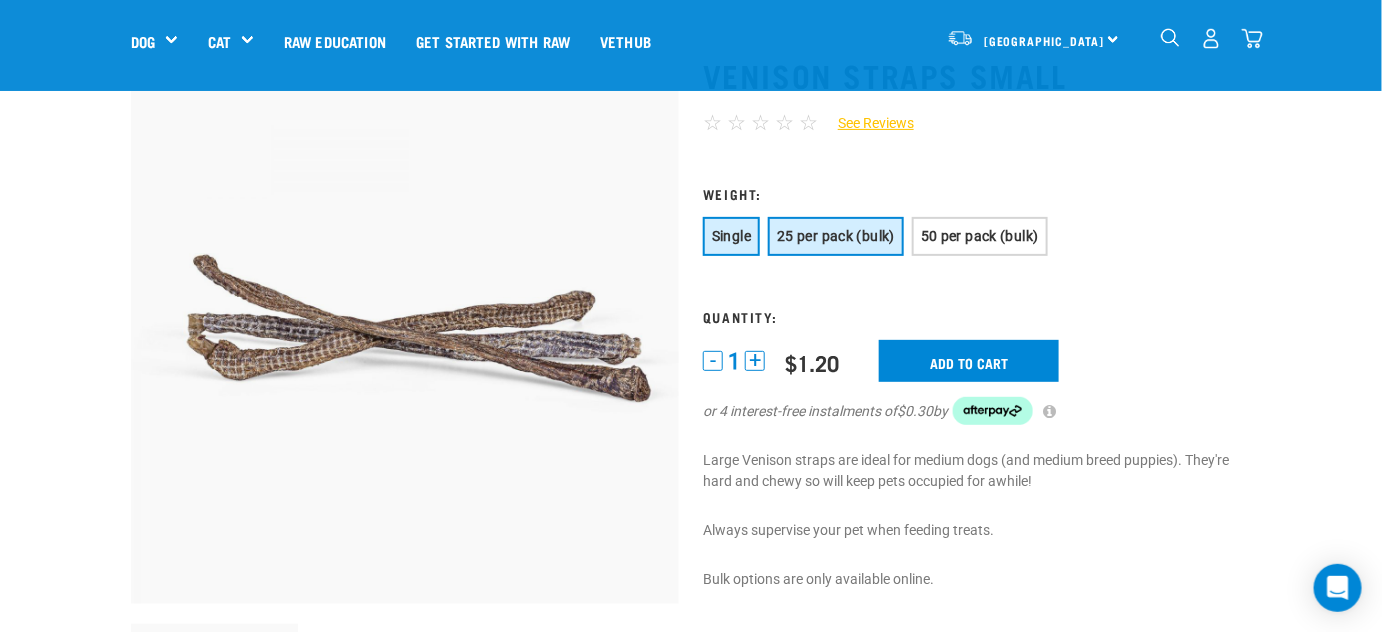 click on "25 per pack (bulk)" at bounding box center [836, 236] 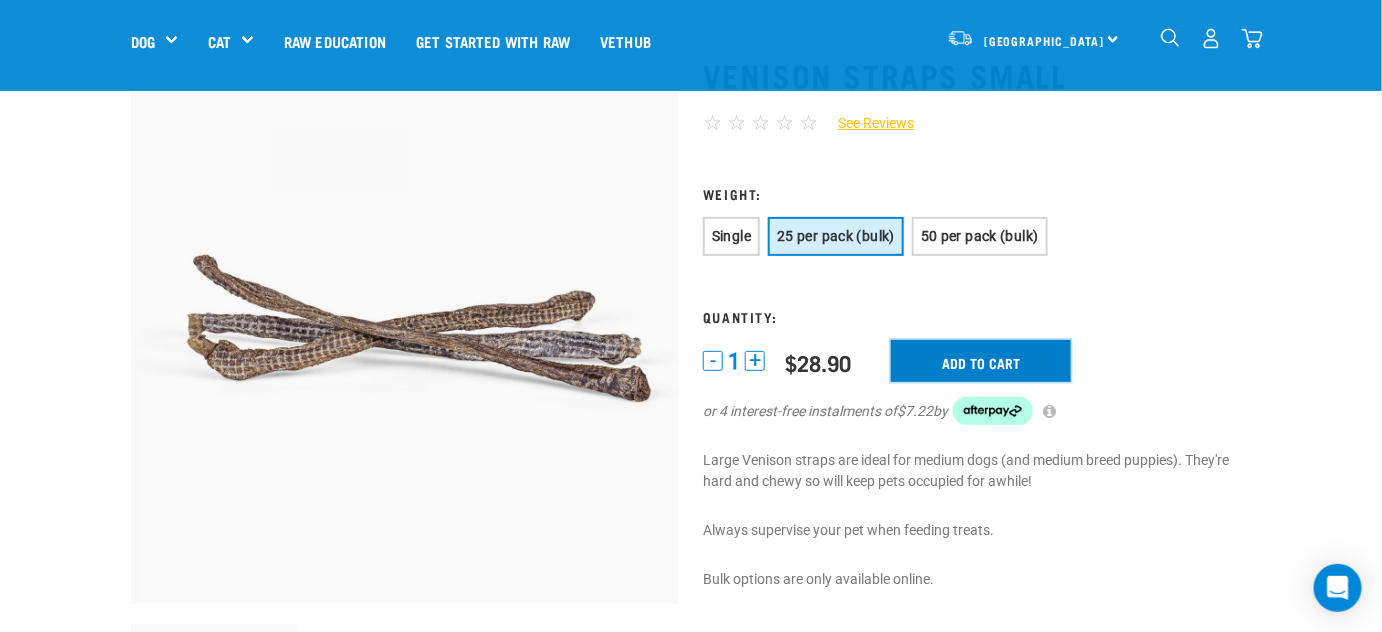 click on "Add to cart" at bounding box center [981, 361] 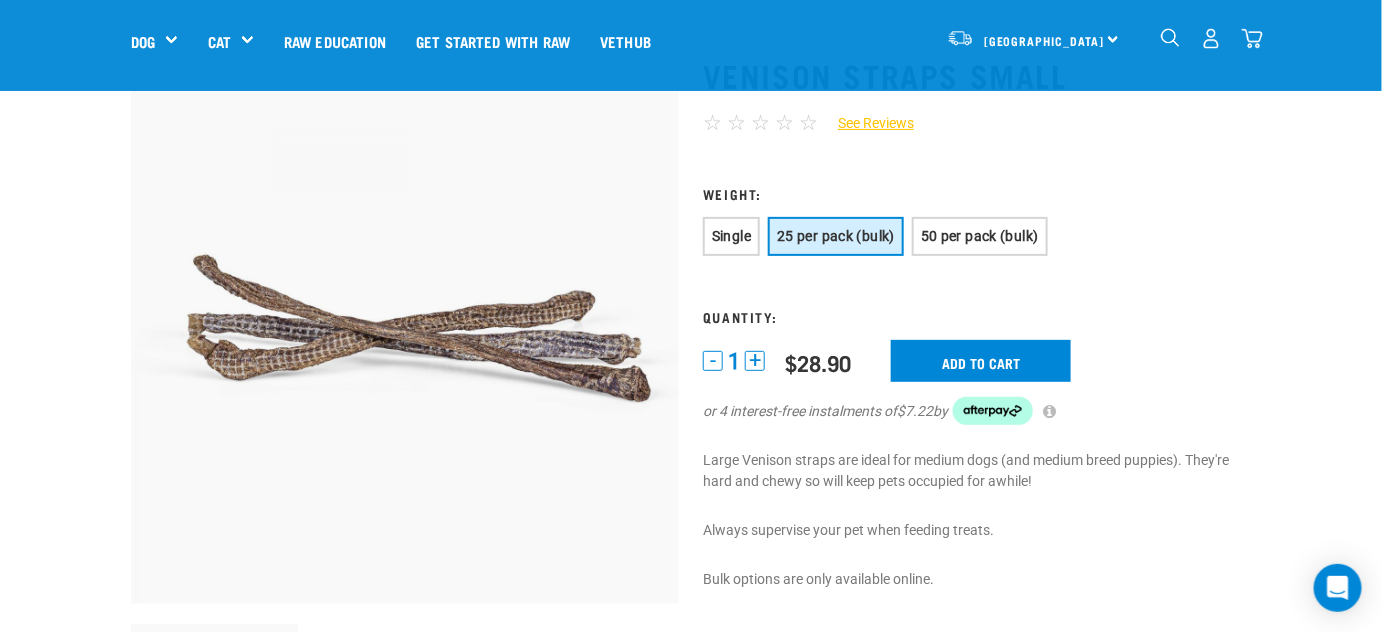 click at bounding box center [78, 316] 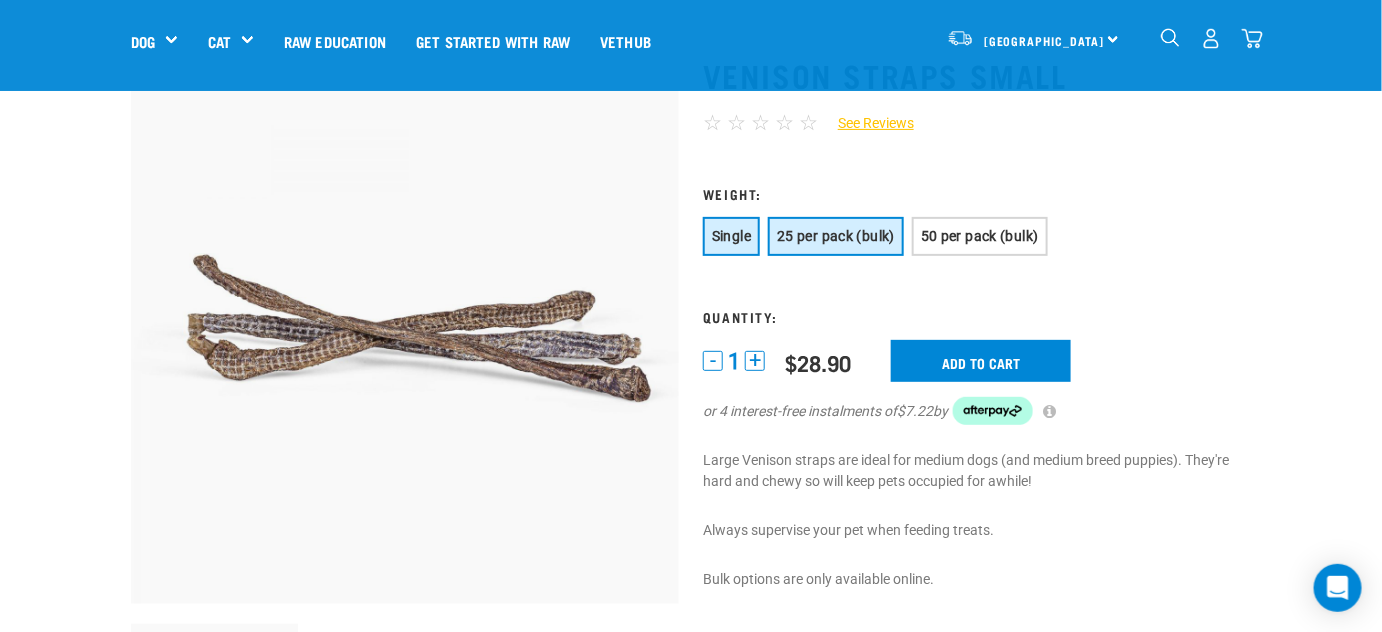 click on "Single" at bounding box center [731, 236] 